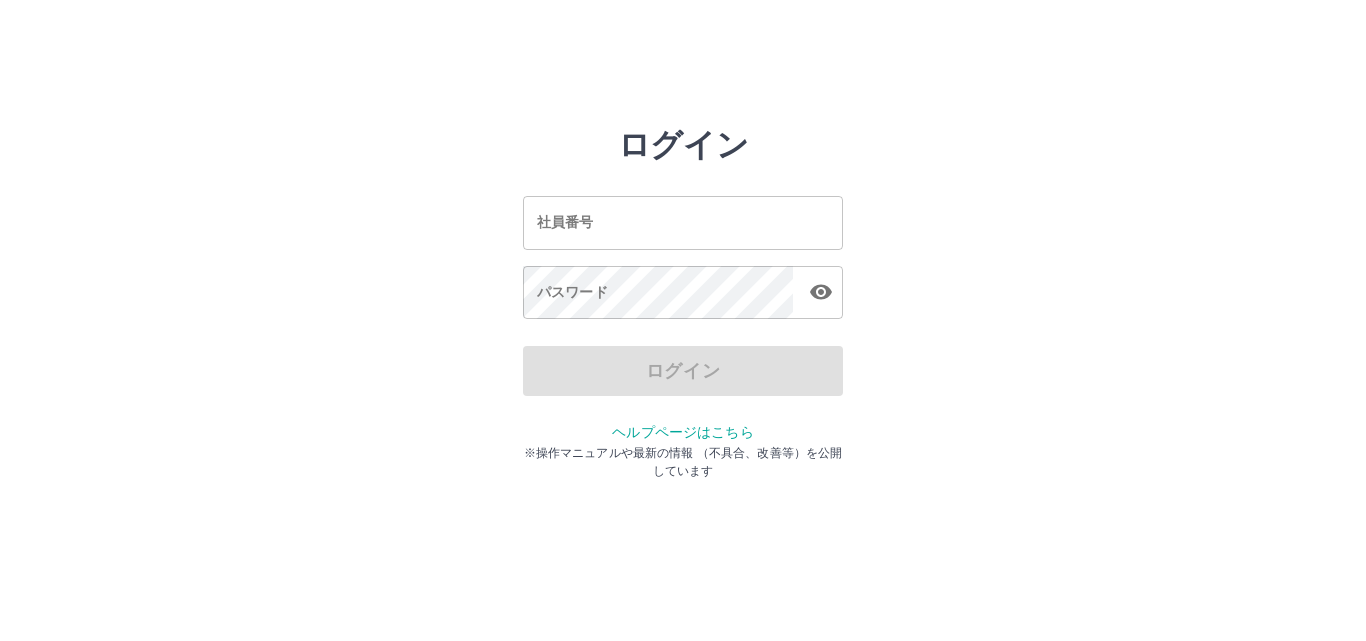 scroll, scrollTop: 0, scrollLeft: 0, axis: both 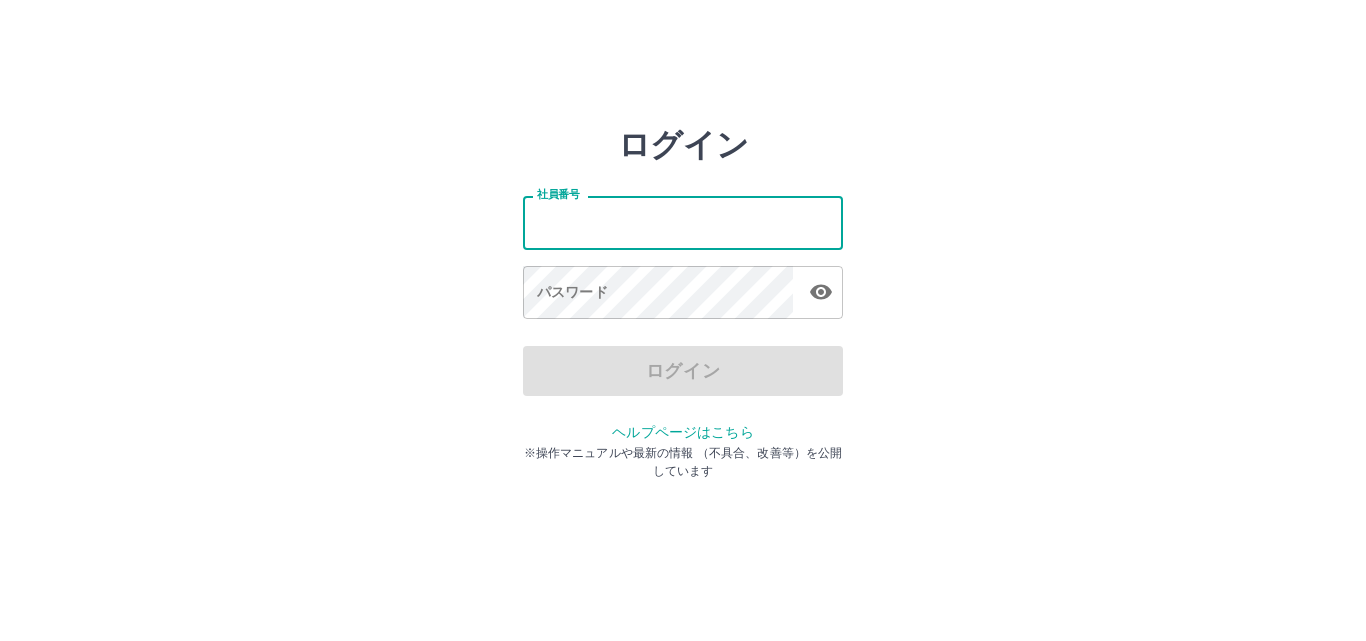 click on "社員番号" at bounding box center [683, 222] 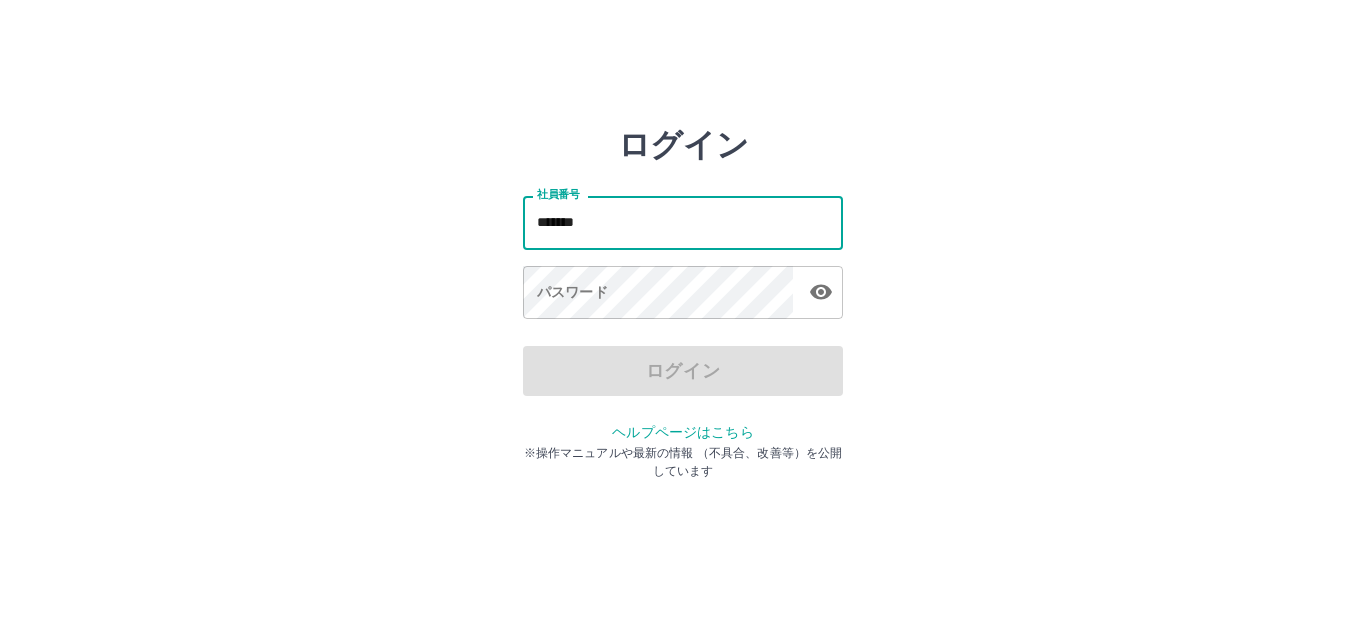 type on "*******" 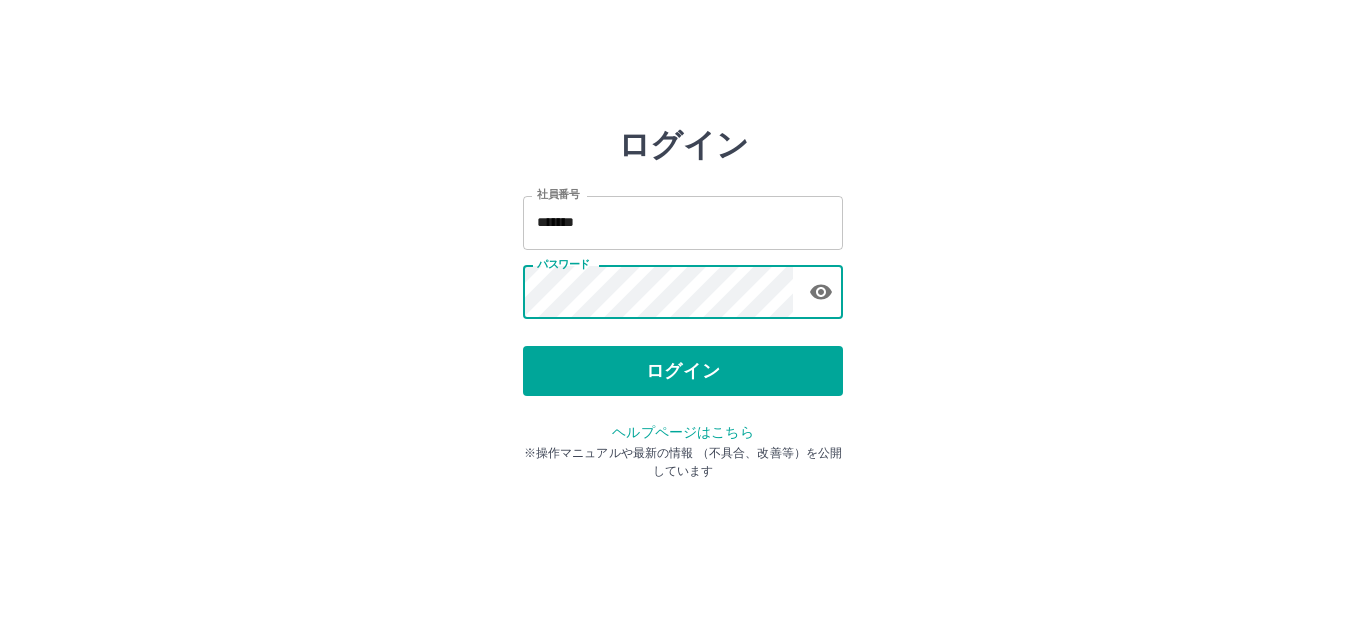 click 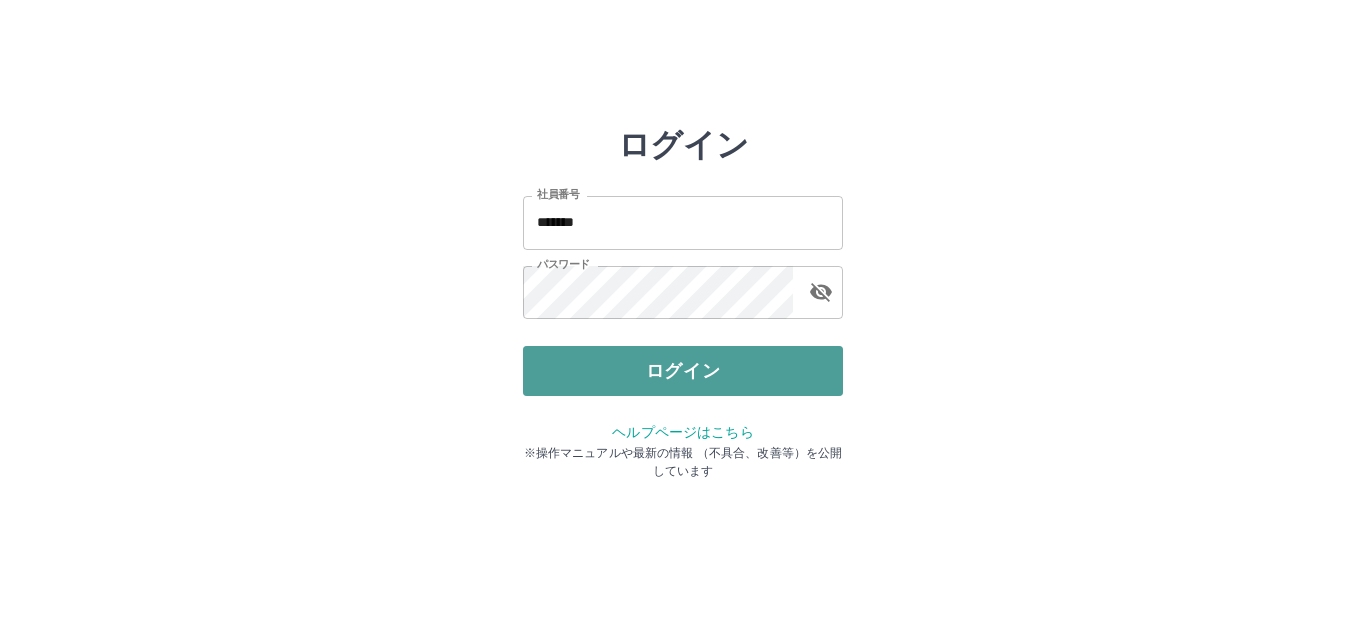 click on "ログイン" at bounding box center [683, 371] 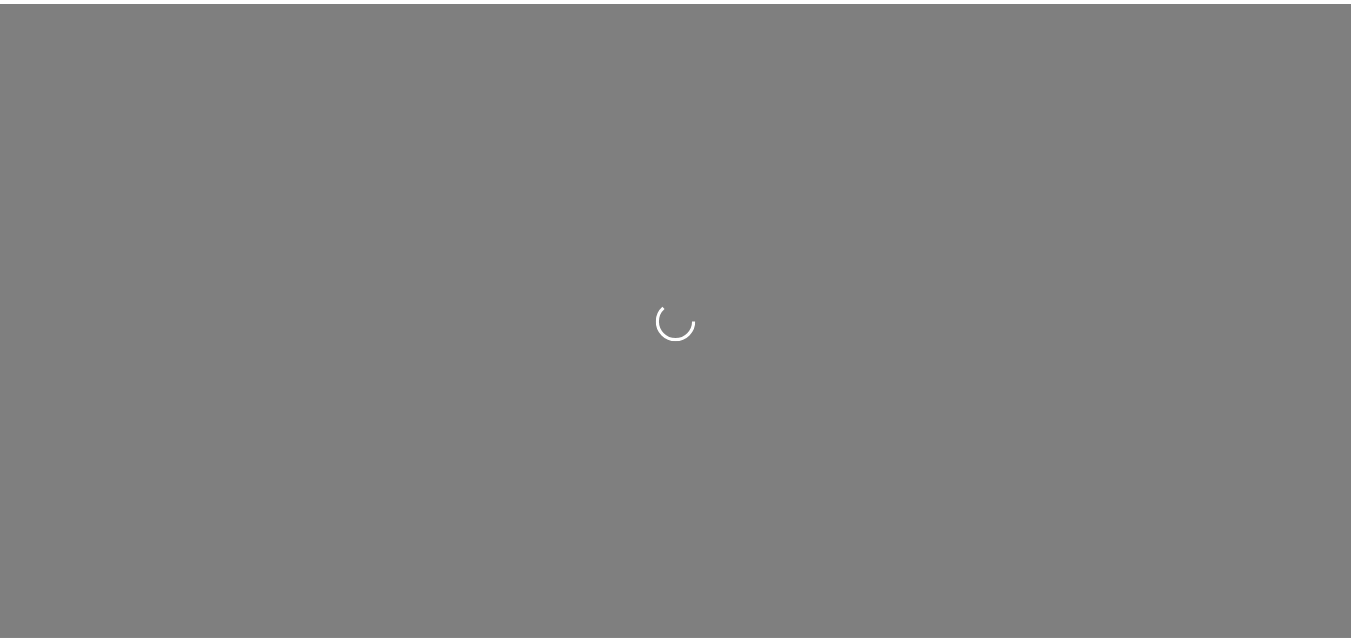 scroll, scrollTop: 0, scrollLeft: 0, axis: both 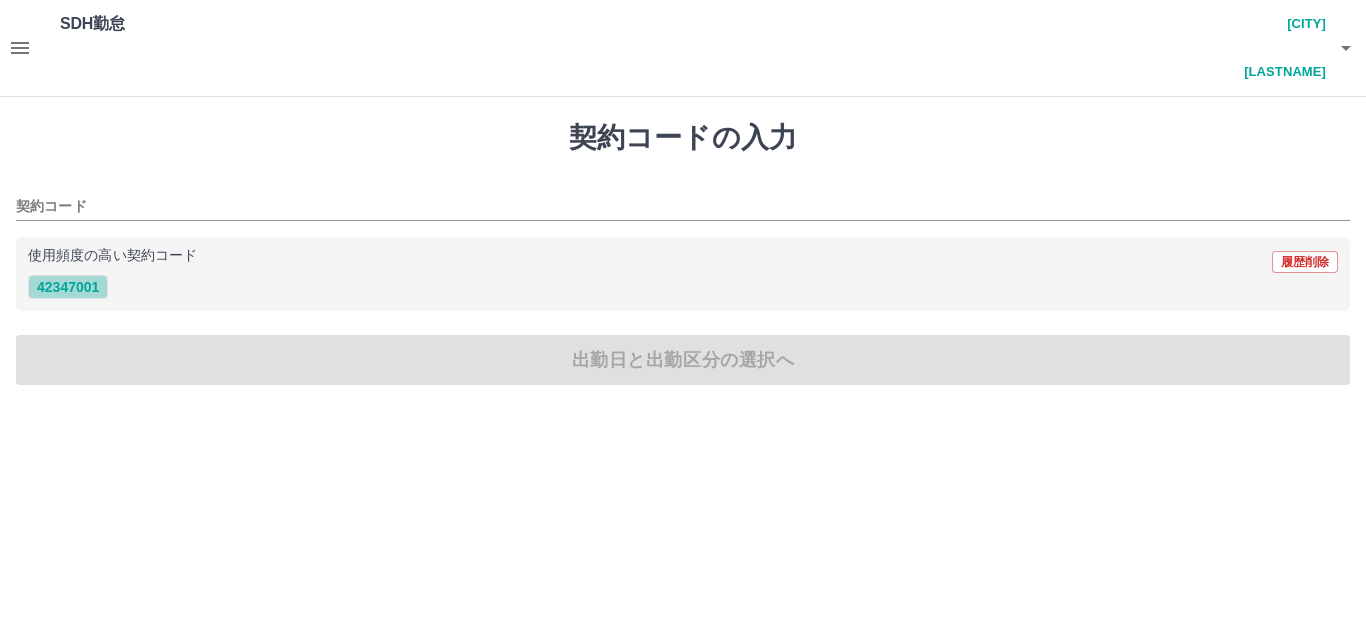 click on "42347001" at bounding box center [68, 287] 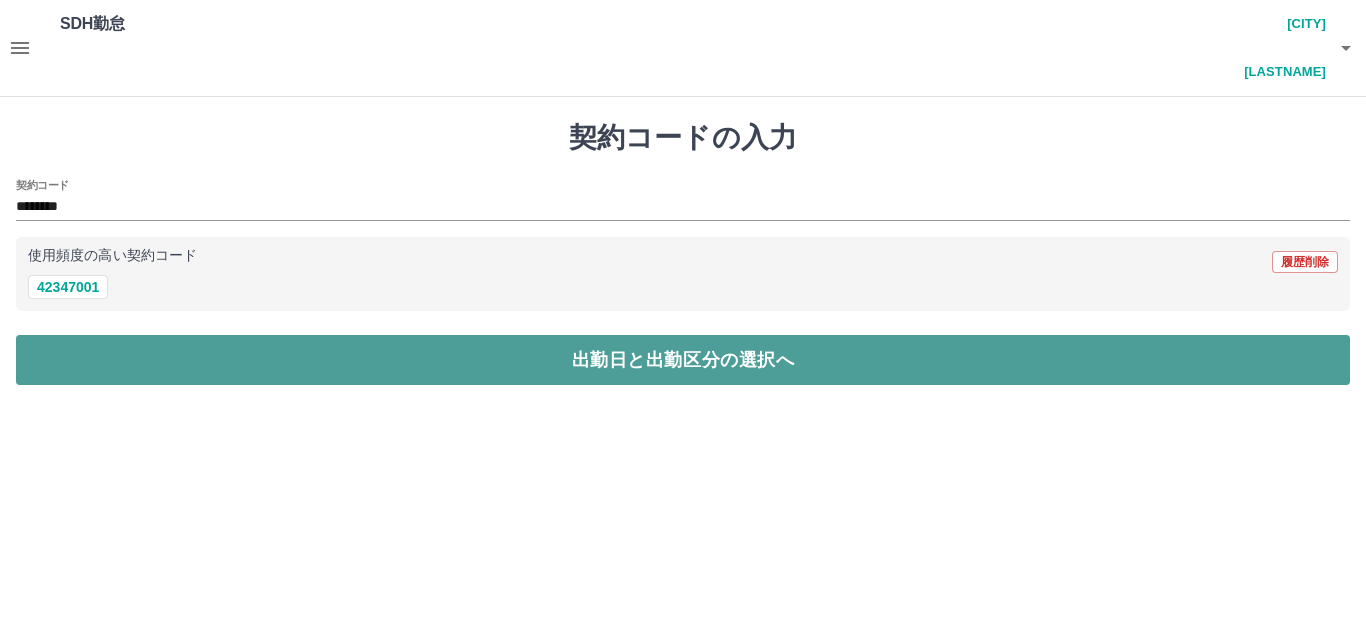 click on "出勤日と出勤区分の選択へ" at bounding box center [683, 360] 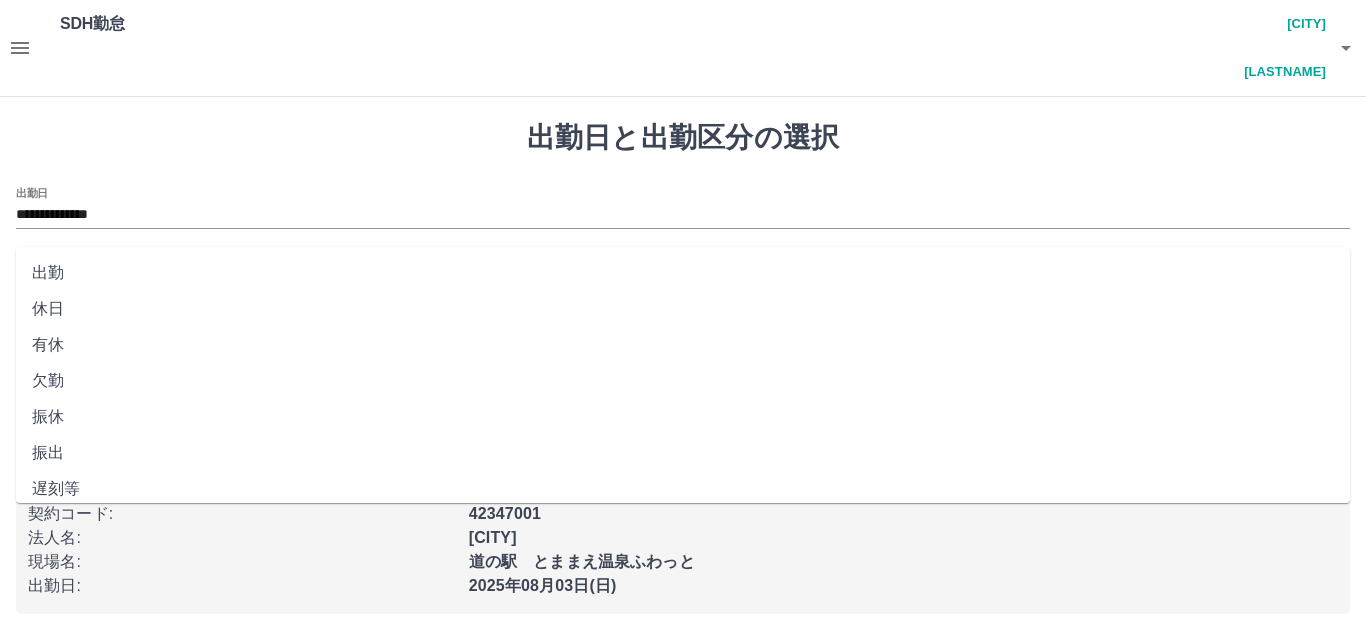 click on "出勤区分" at bounding box center (683, 281) 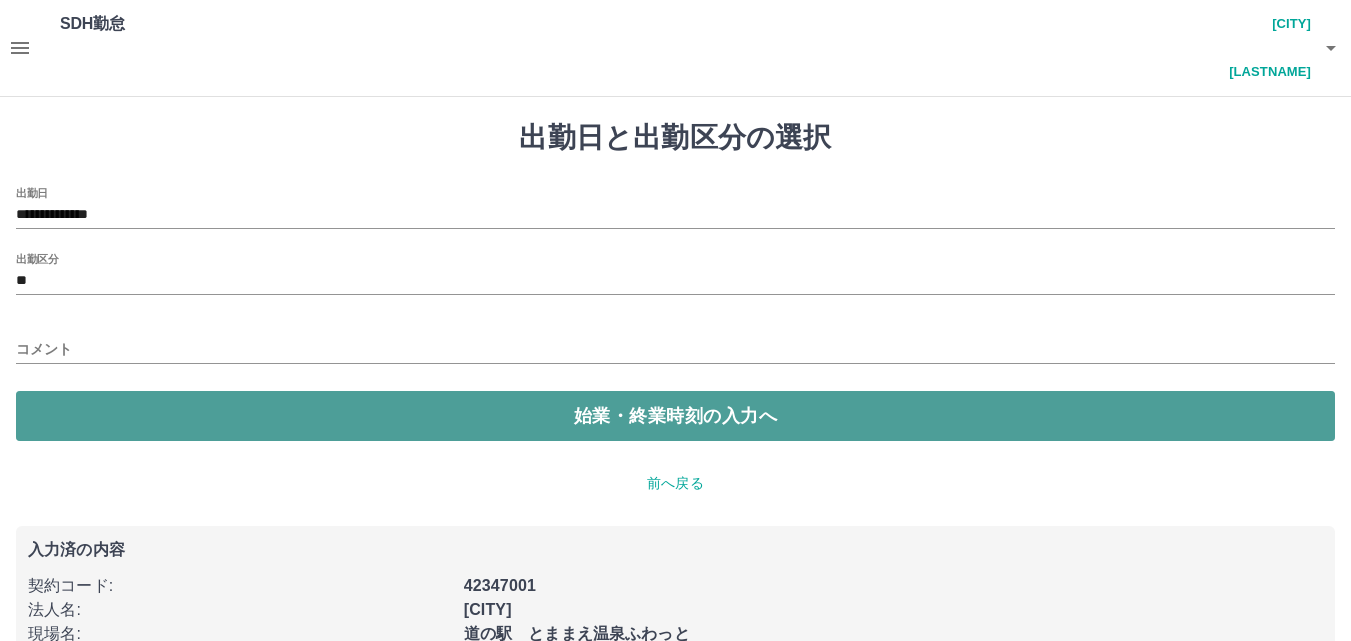 click on "始業・終業時刻の入力へ" at bounding box center [675, 416] 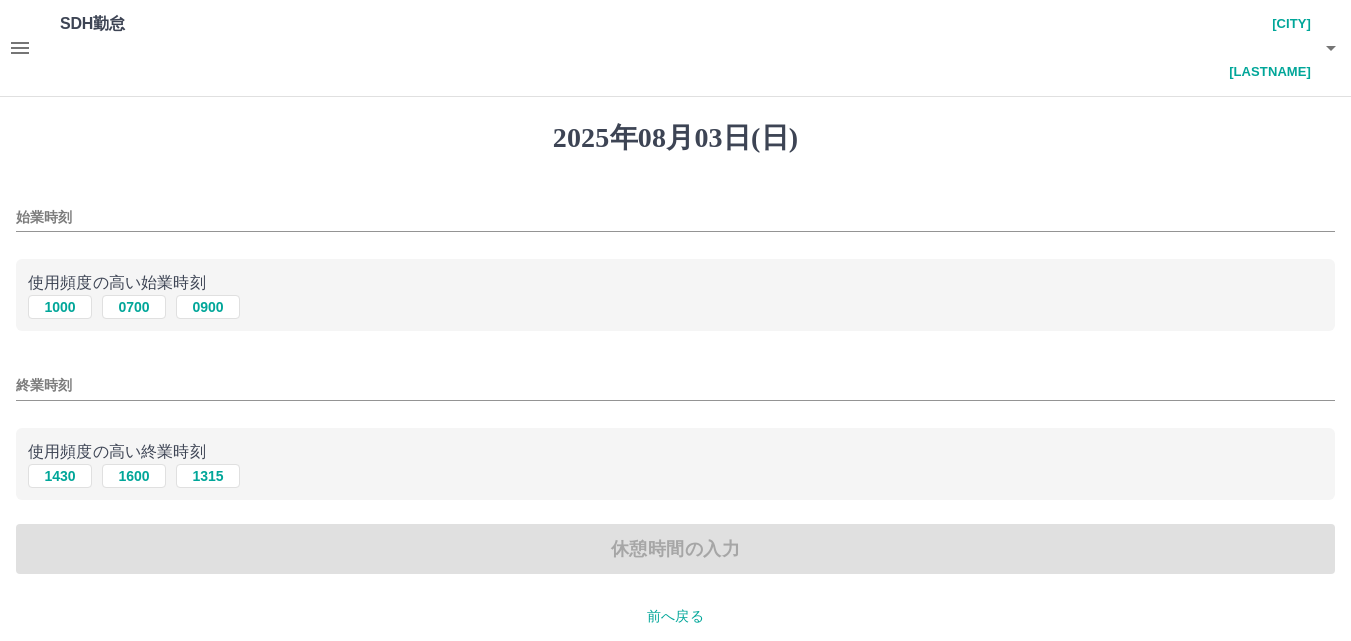 click on "始業時刻" at bounding box center [675, 217] 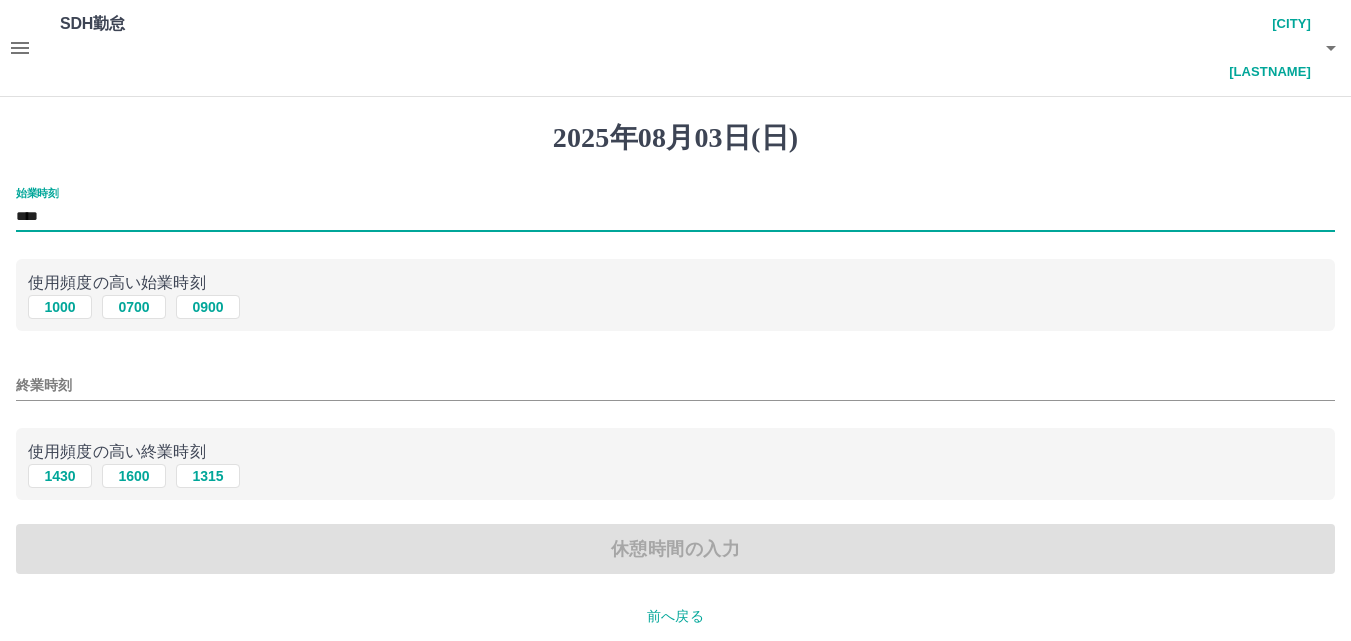 type on "****" 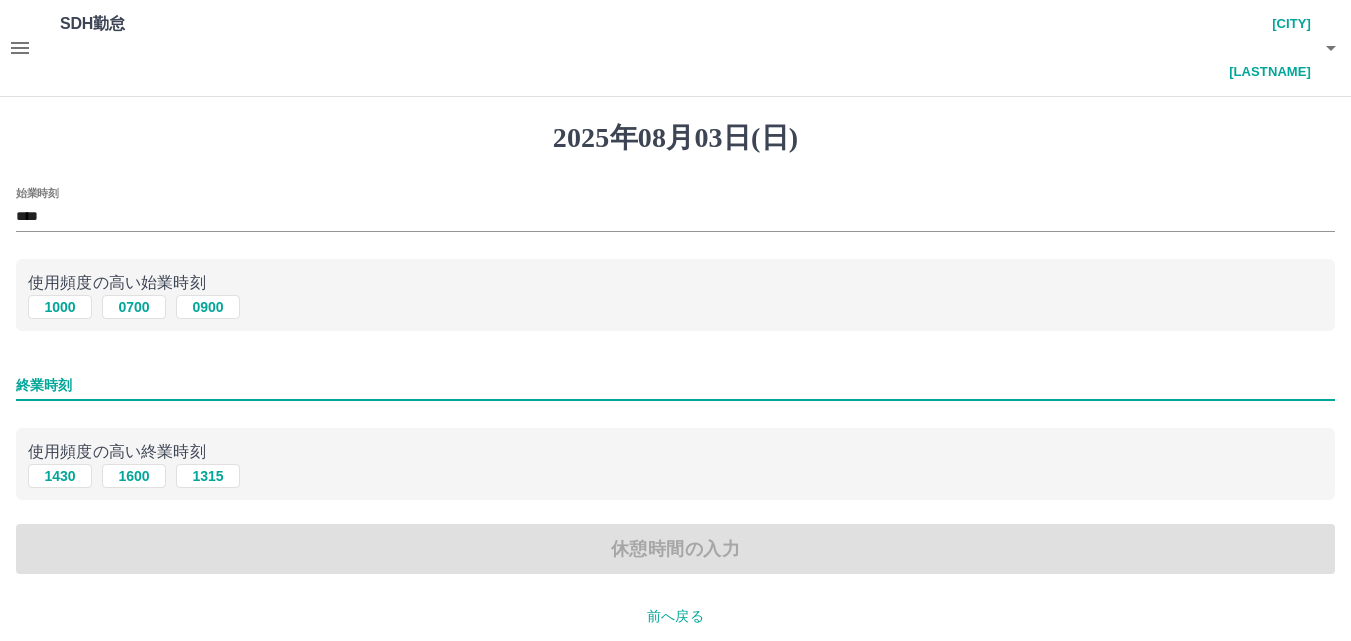 click on "終業時刻" at bounding box center [675, 385] 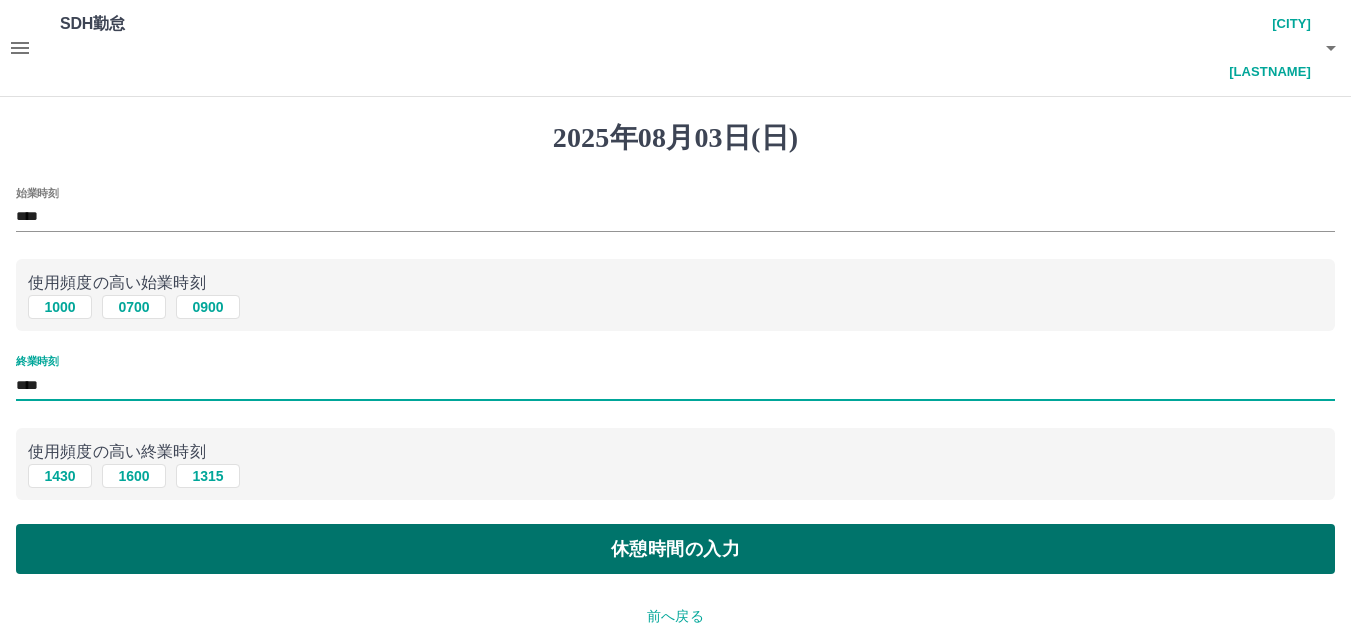 type on "****" 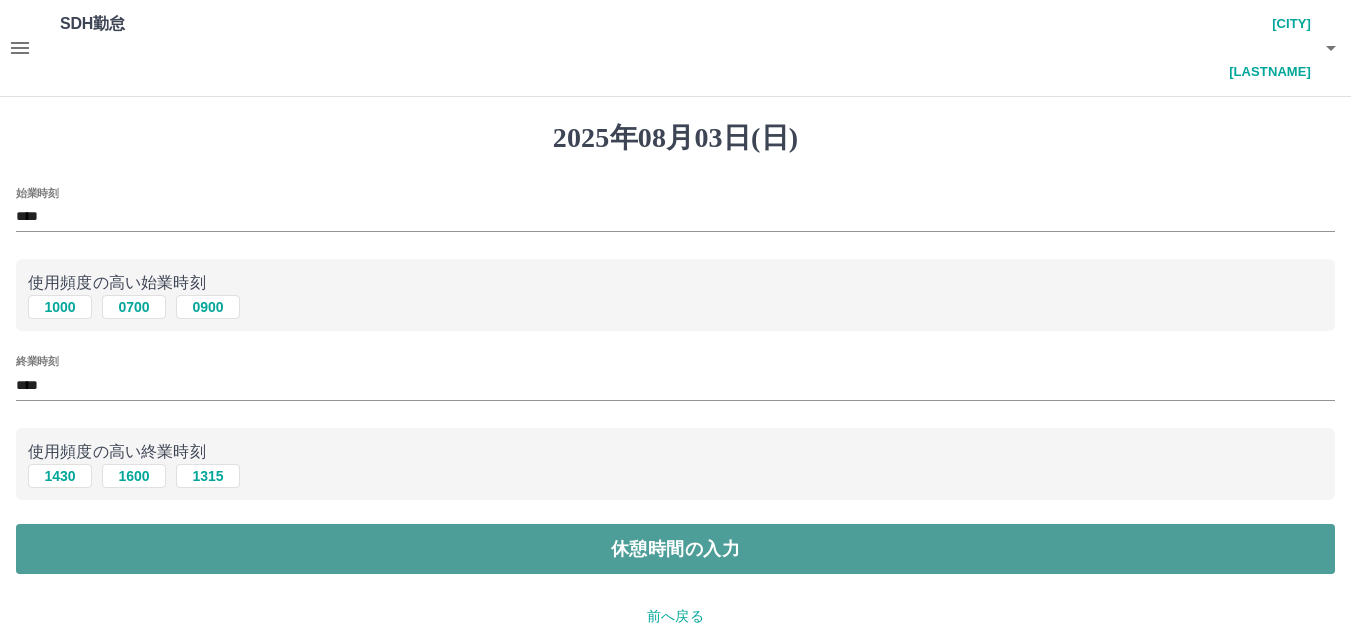 click on "休憩時間の入力" at bounding box center (675, 549) 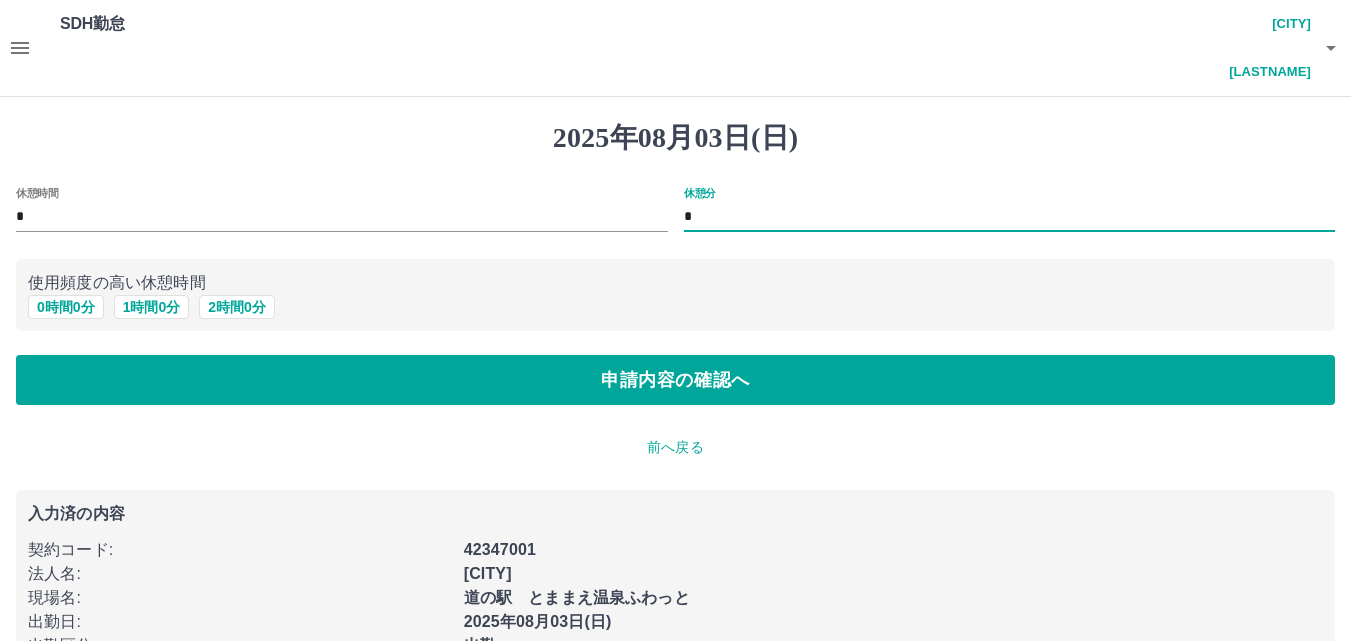 click on "*" at bounding box center [1010, 217] 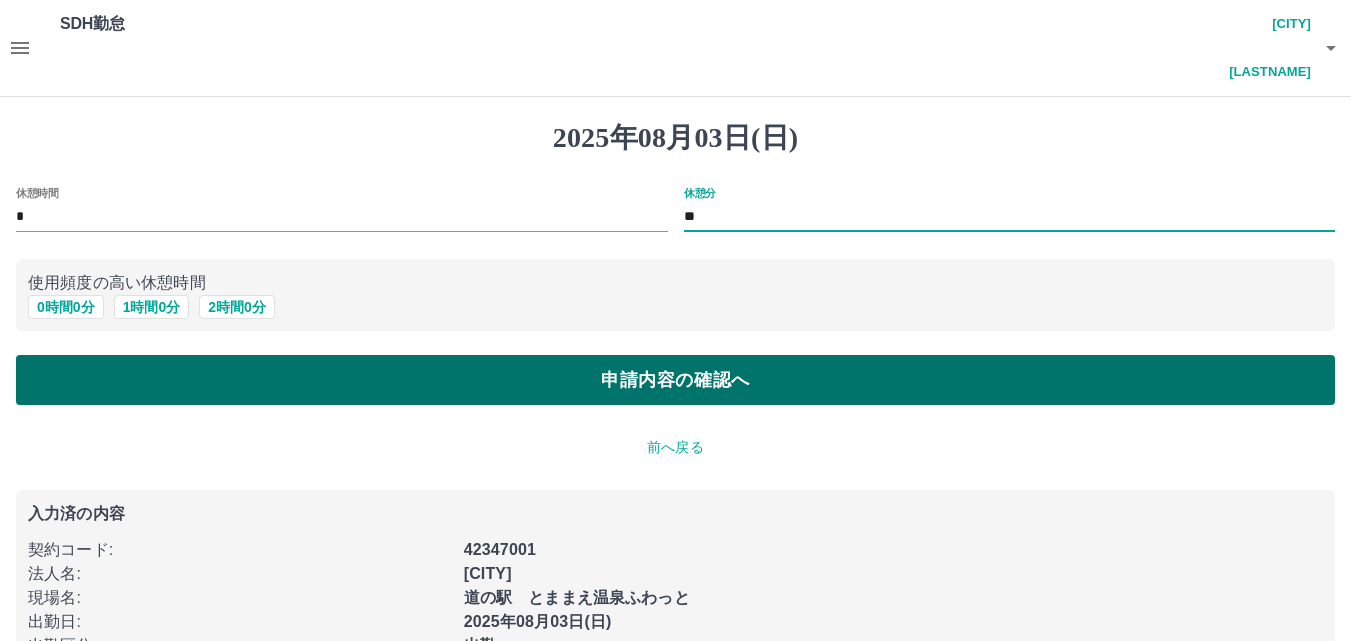 type on "**" 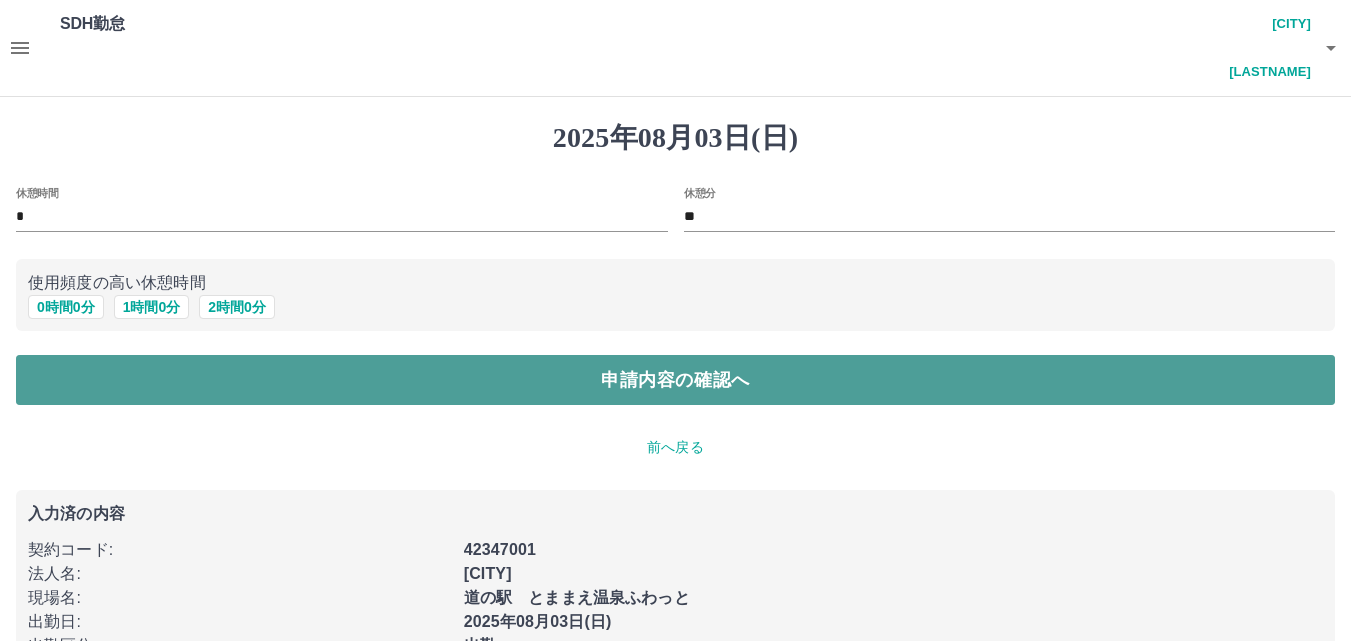 click on "申請内容の確認へ" at bounding box center (675, 380) 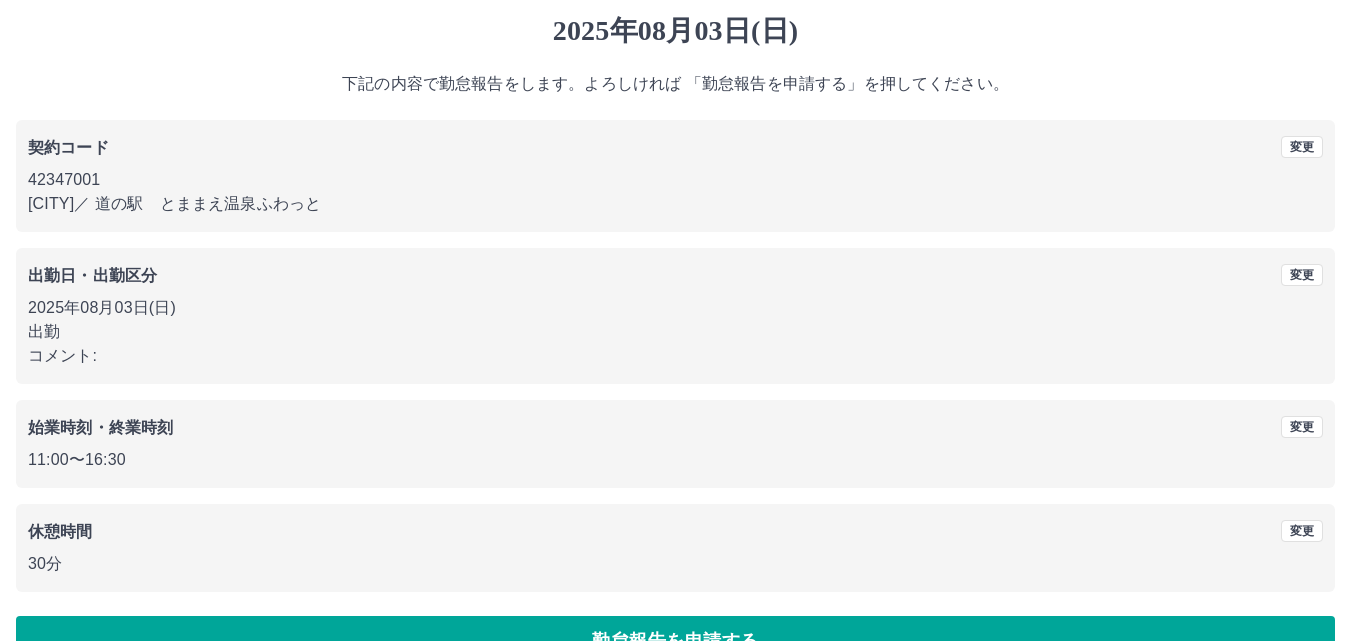 scroll, scrollTop: 108, scrollLeft: 0, axis: vertical 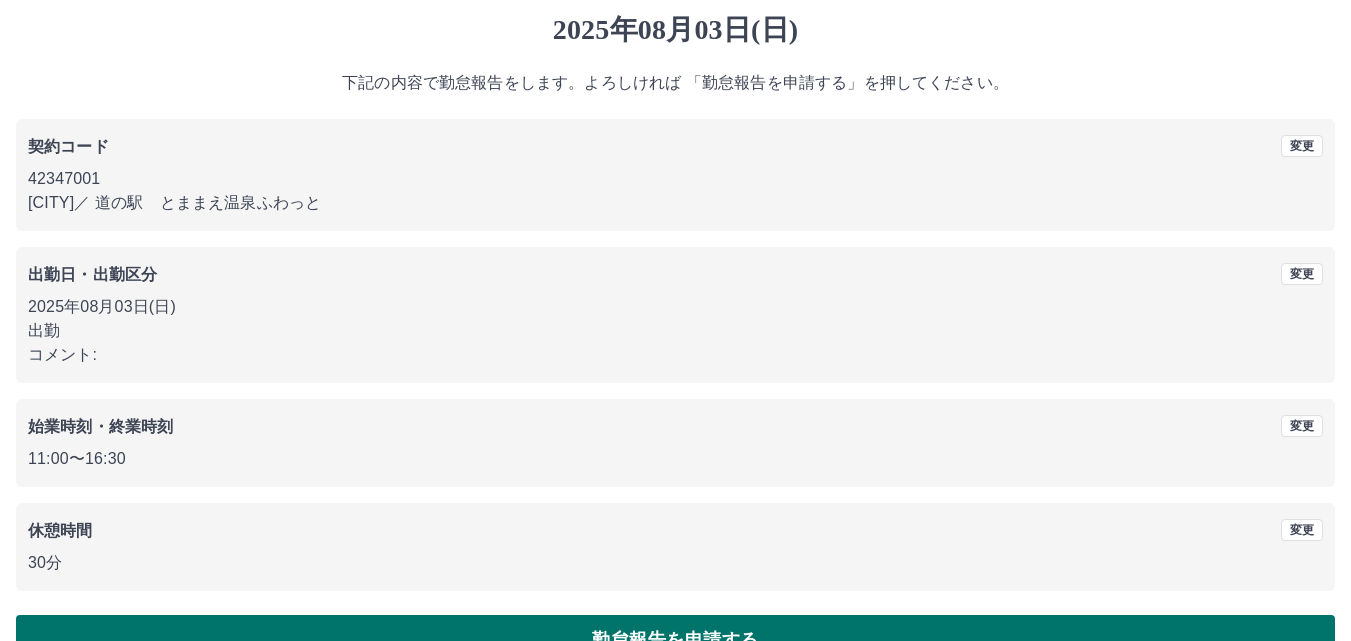 click on "勤怠報告を申請する" at bounding box center [675, 640] 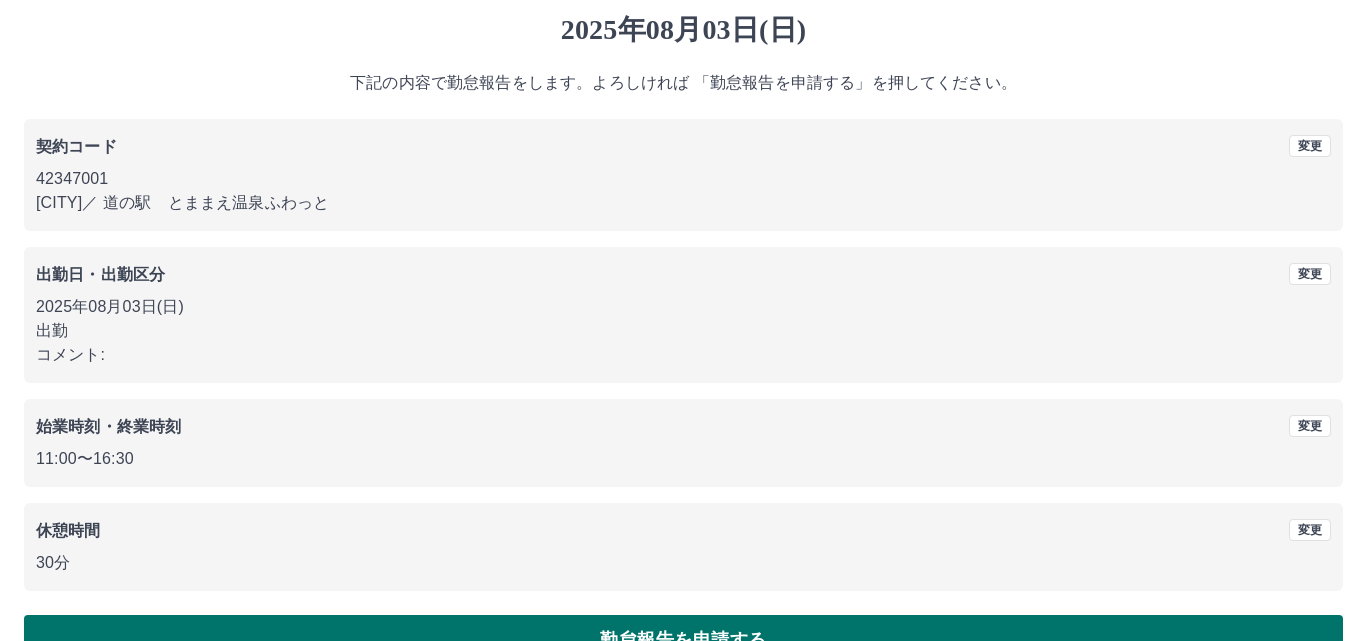 scroll, scrollTop: 0, scrollLeft: 0, axis: both 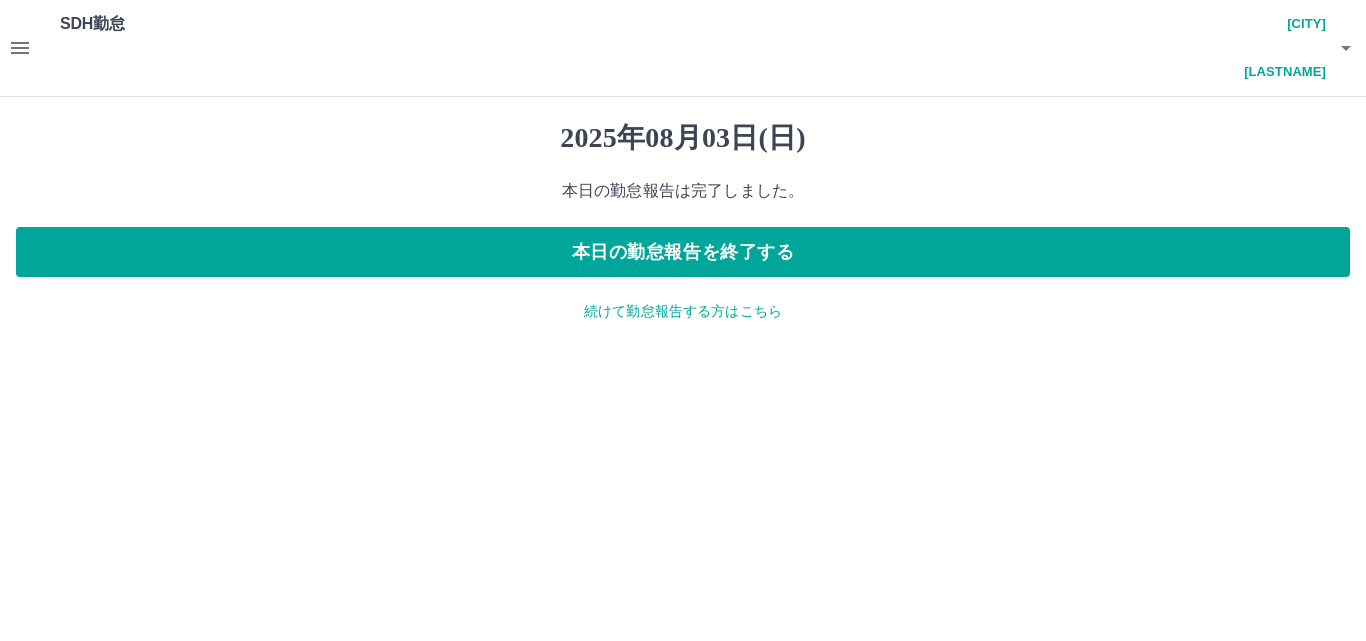click on "SDH勤怠 赤坂　真利子 2025年08月03日(日) 本日の勤怠報告は完了しました。 本日の勤怠報告を終了する 続けて勤怠報告する方はこちら SDH勤怠" at bounding box center [683, 173] 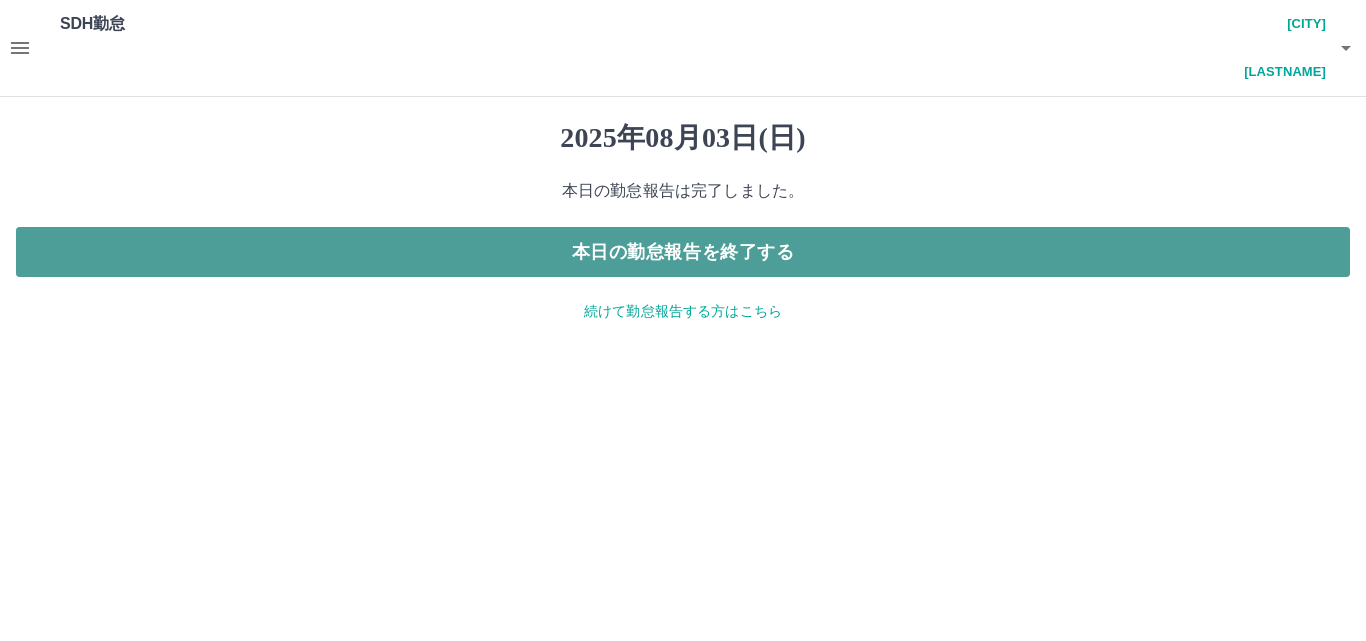 click on "本日の勤怠報告を終了する" at bounding box center (683, 252) 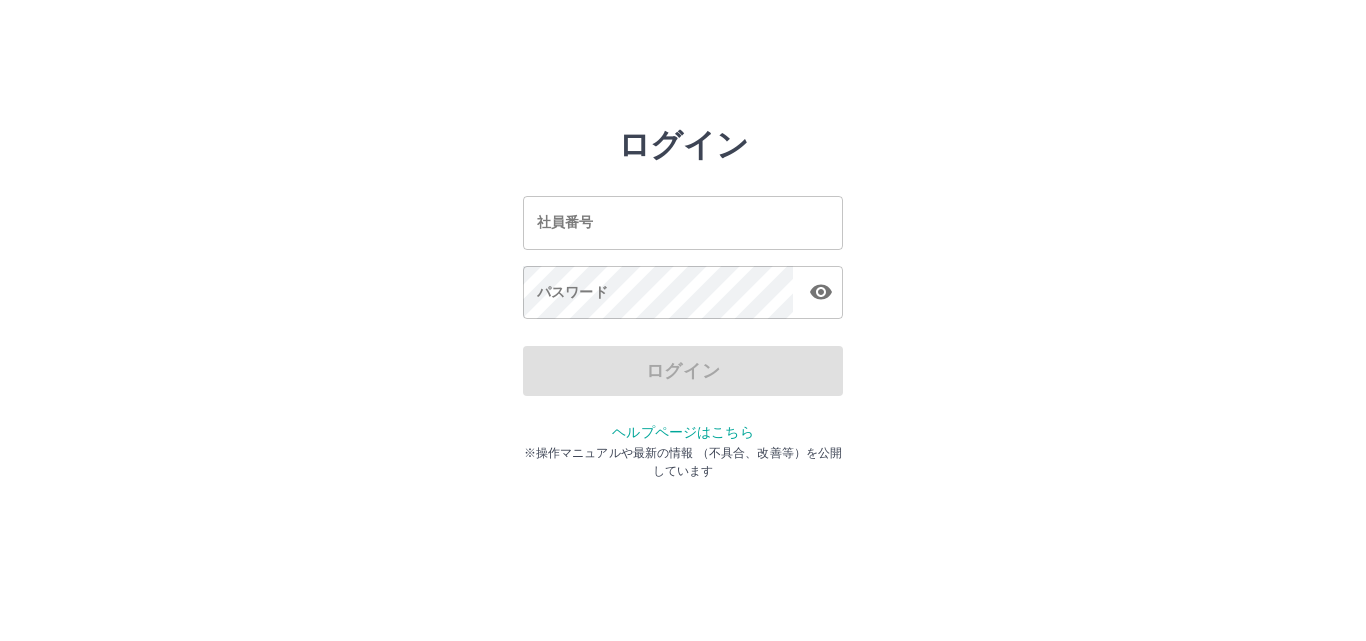 scroll, scrollTop: 0, scrollLeft: 0, axis: both 